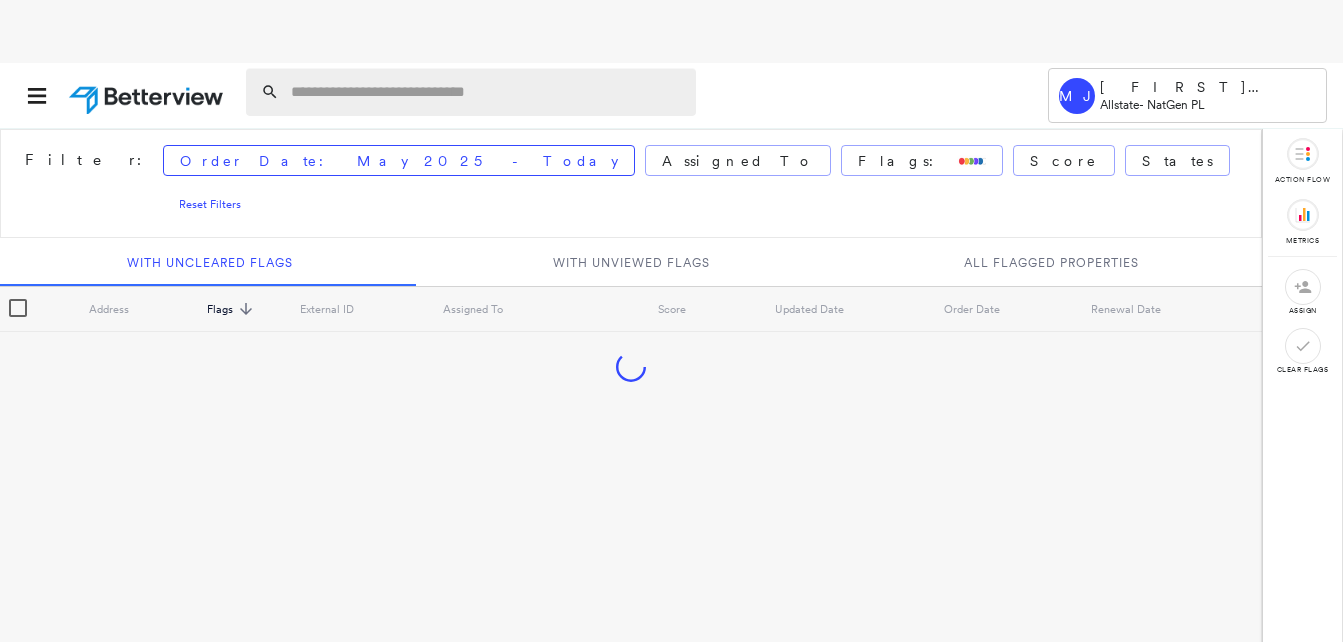 scroll, scrollTop: 0, scrollLeft: 0, axis: both 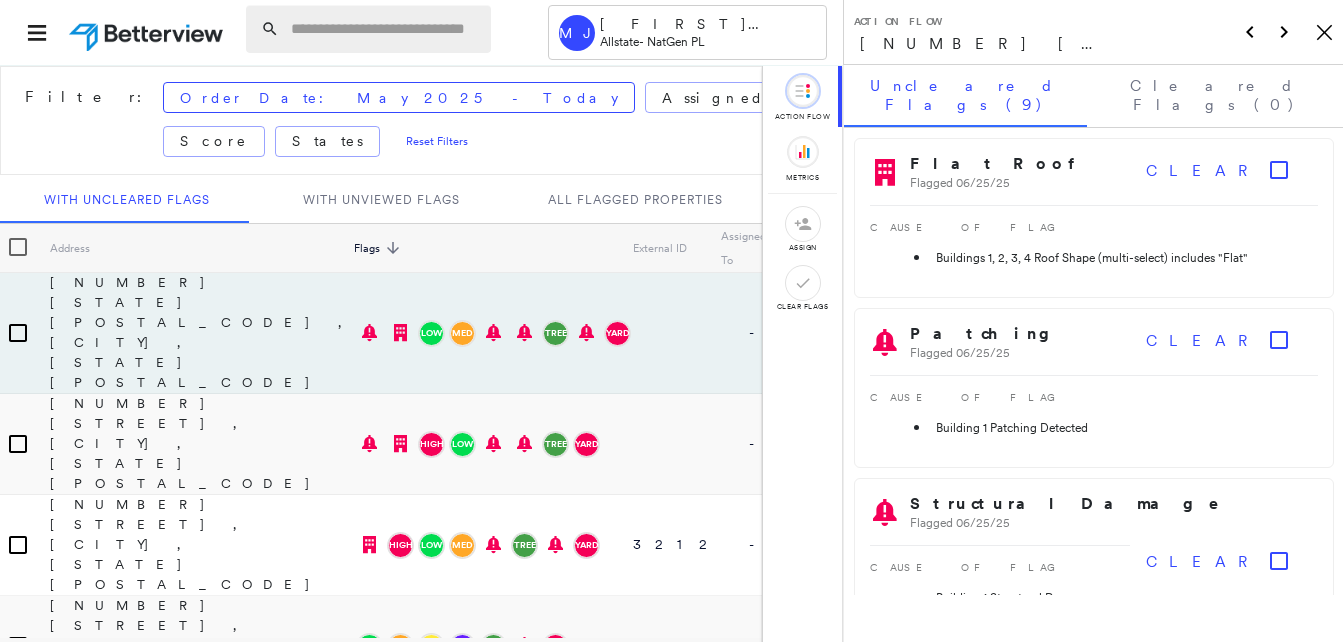 click at bounding box center (385, 29) 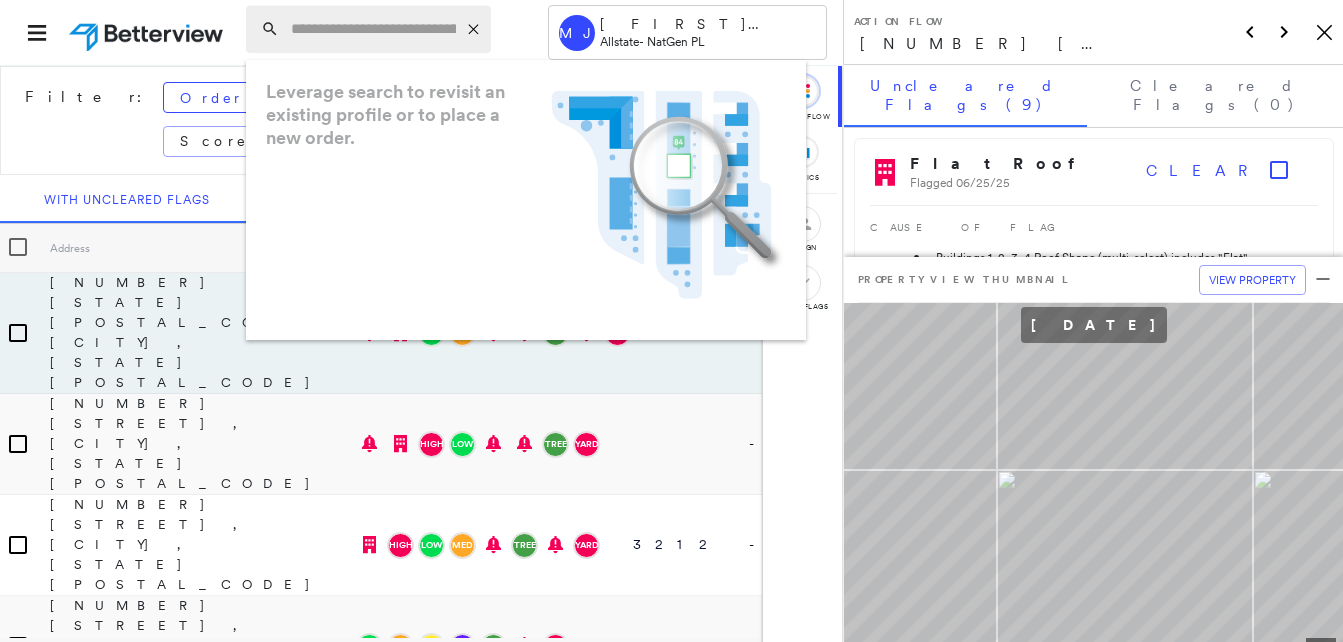 paste on "**********" 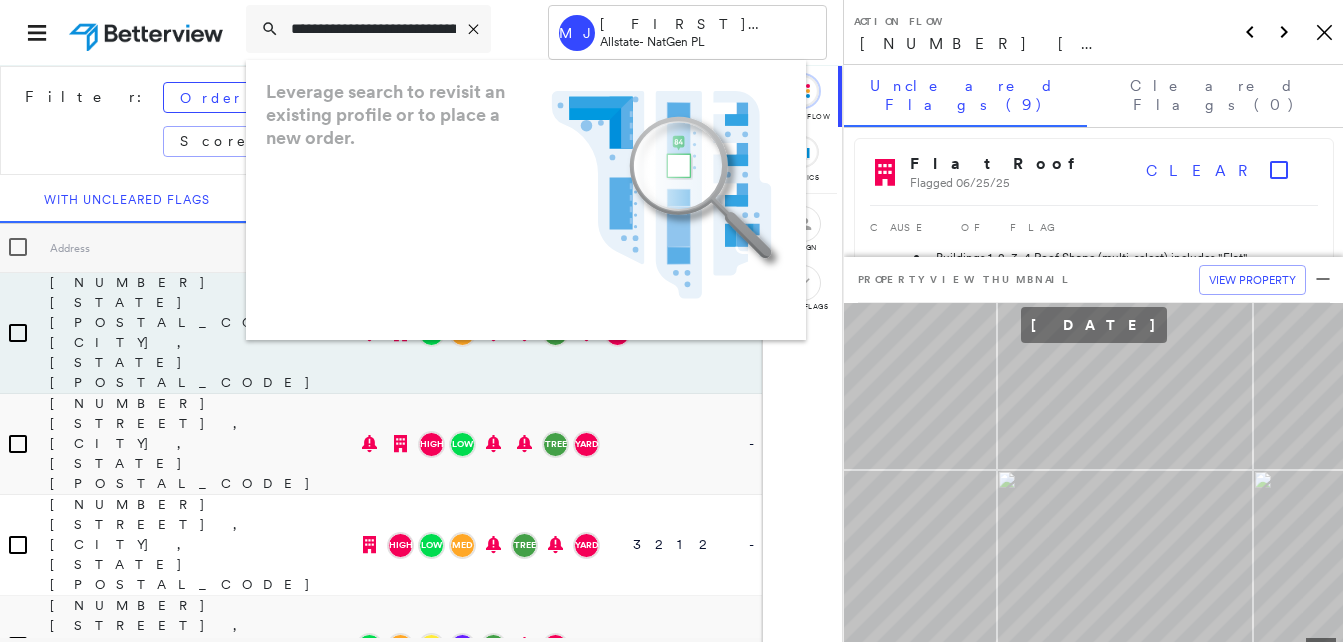 scroll, scrollTop: 0, scrollLeft: 55, axis: horizontal 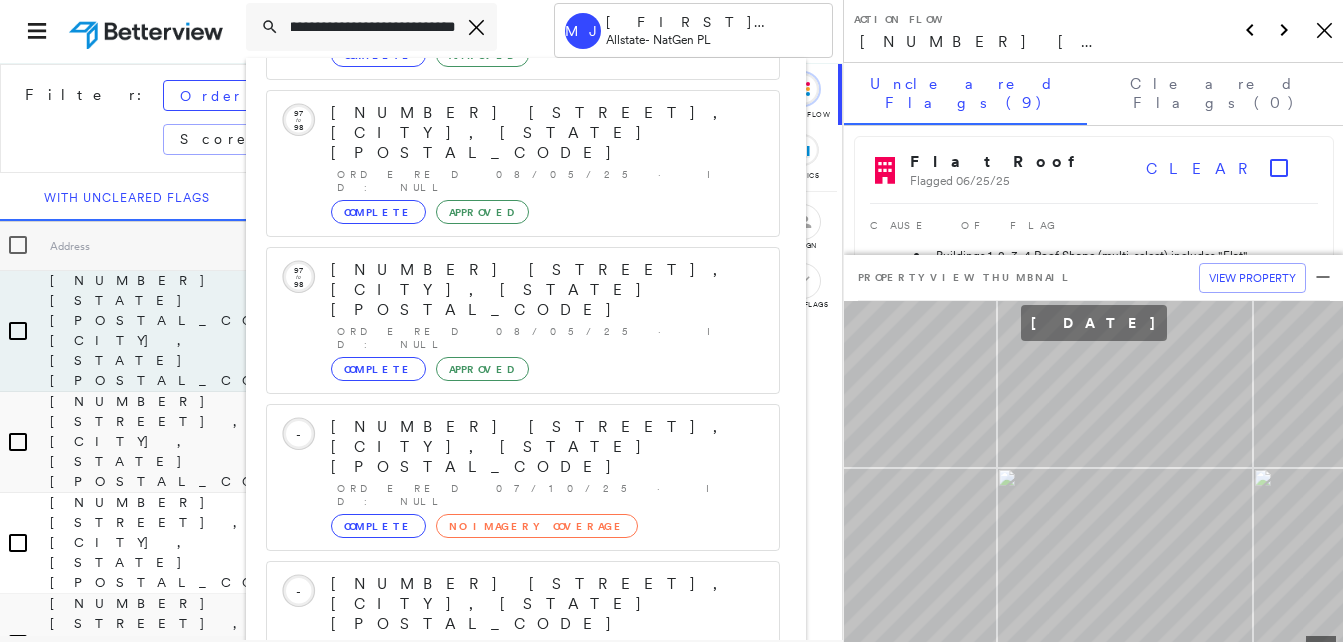 type on "**********" 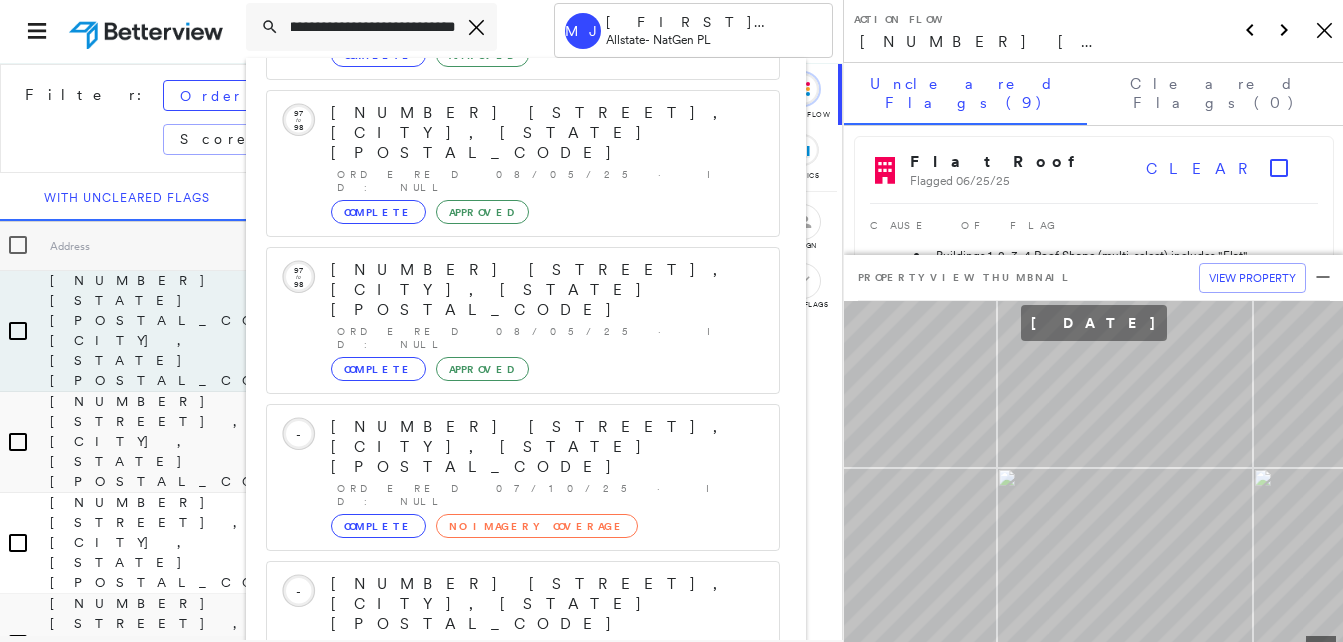 click on "518 Maxine Dr, Antioch, TN 37013" at bounding box center [501, 896] 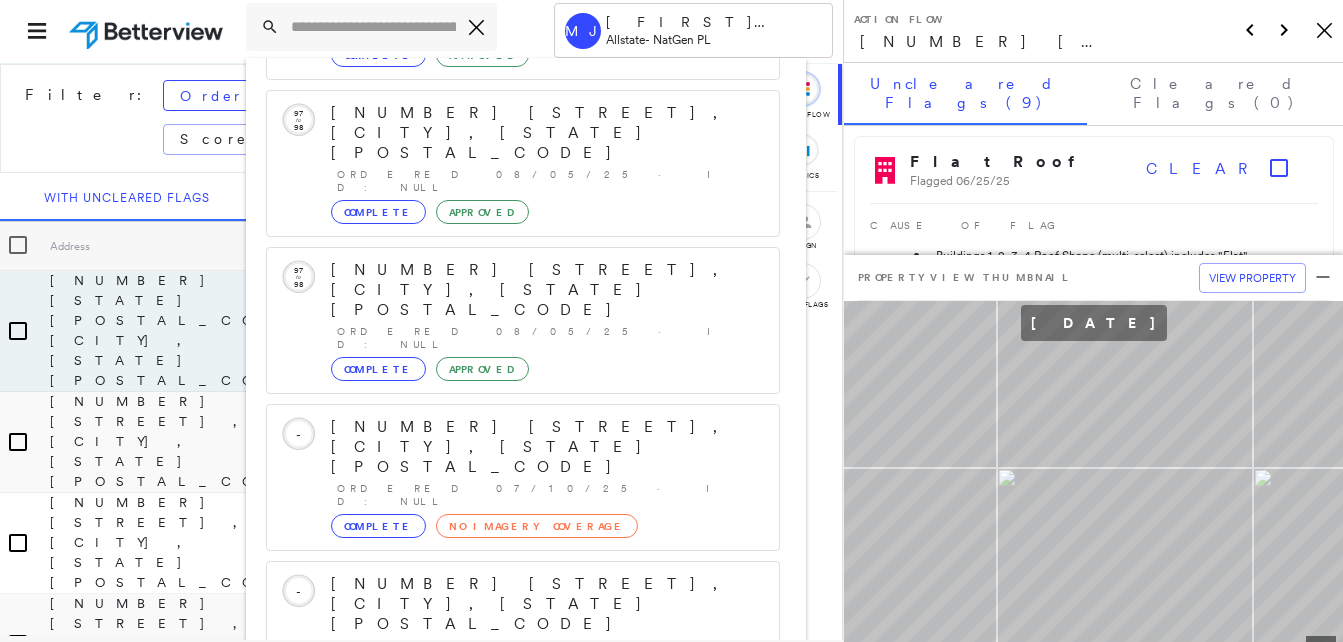 scroll, scrollTop: 0, scrollLeft: 0, axis: both 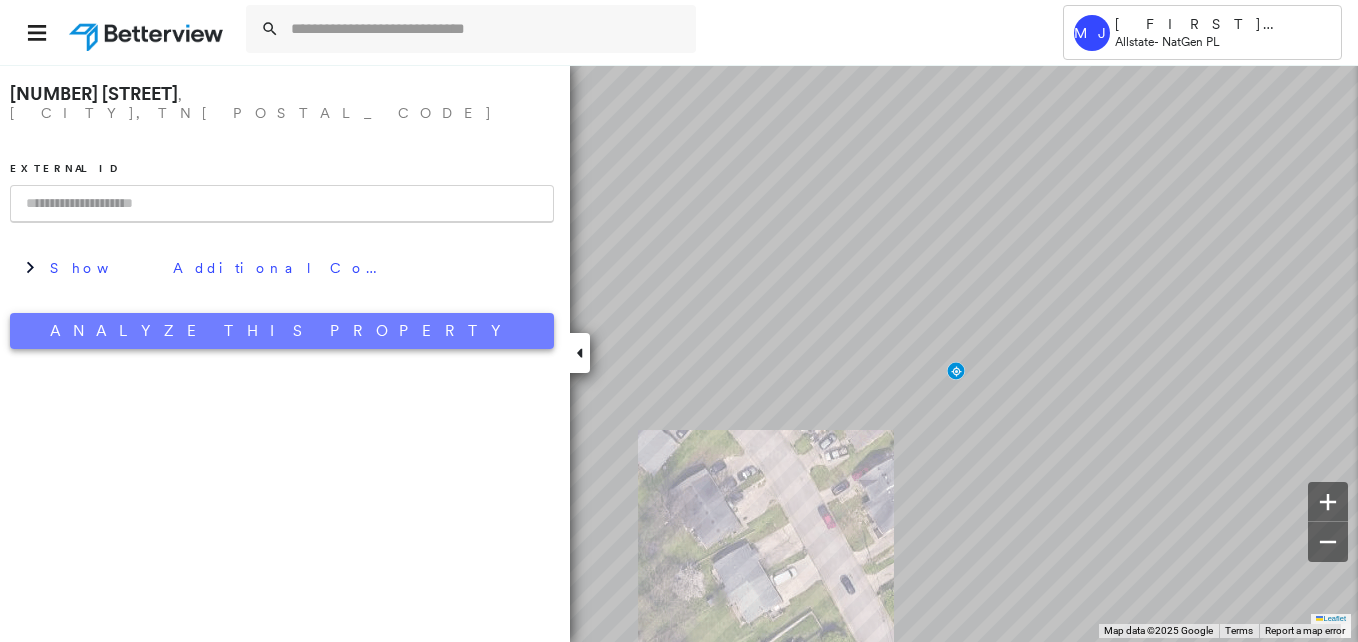 click on "Analyze This Property" at bounding box center [282, 331] 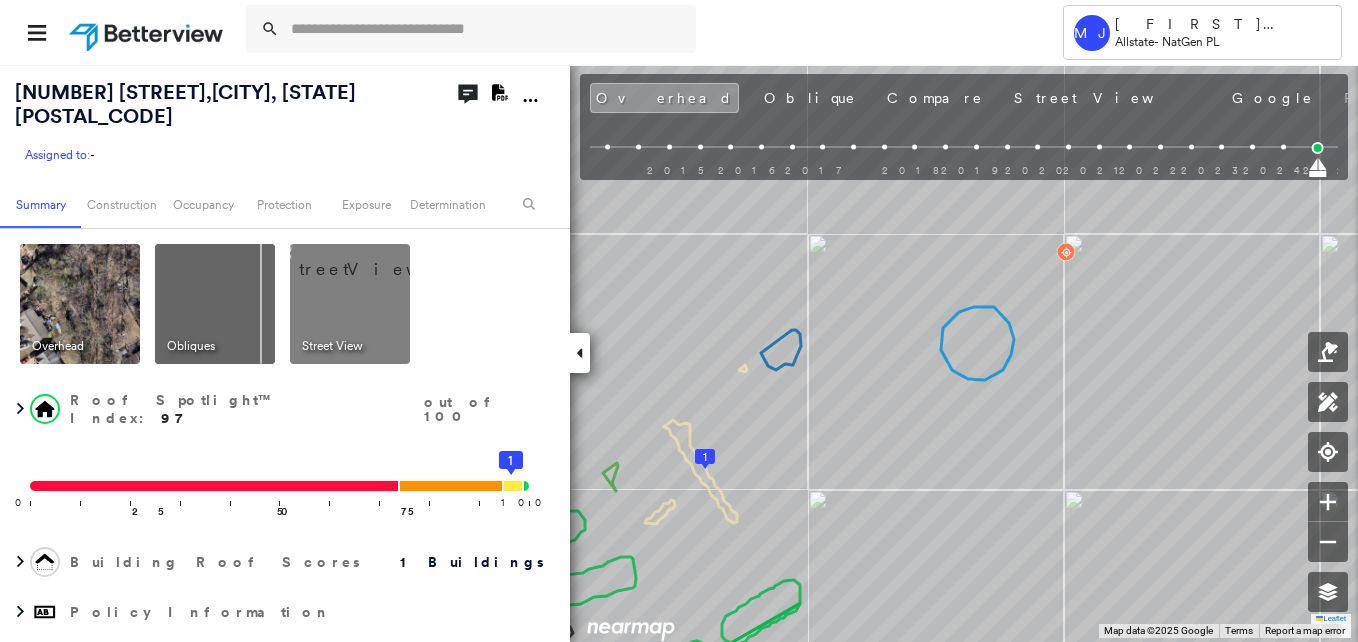 click at bounding box center [215, 304] 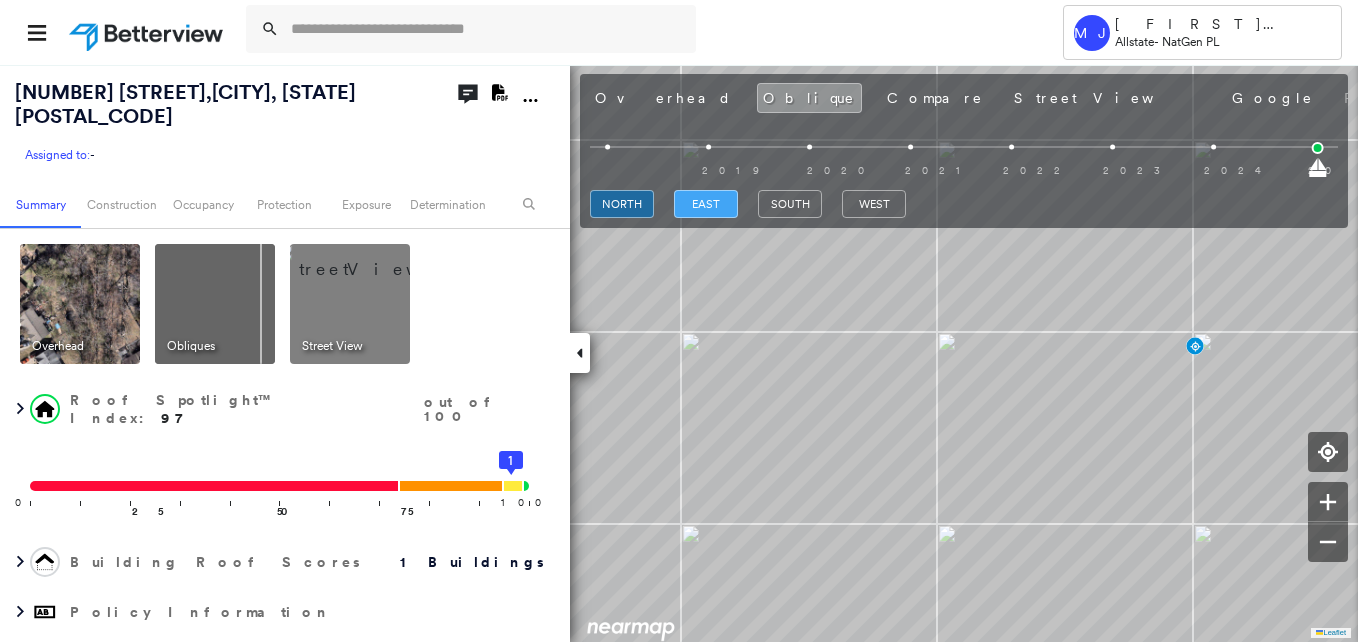 click on "east" at bounding box center [706, 204] 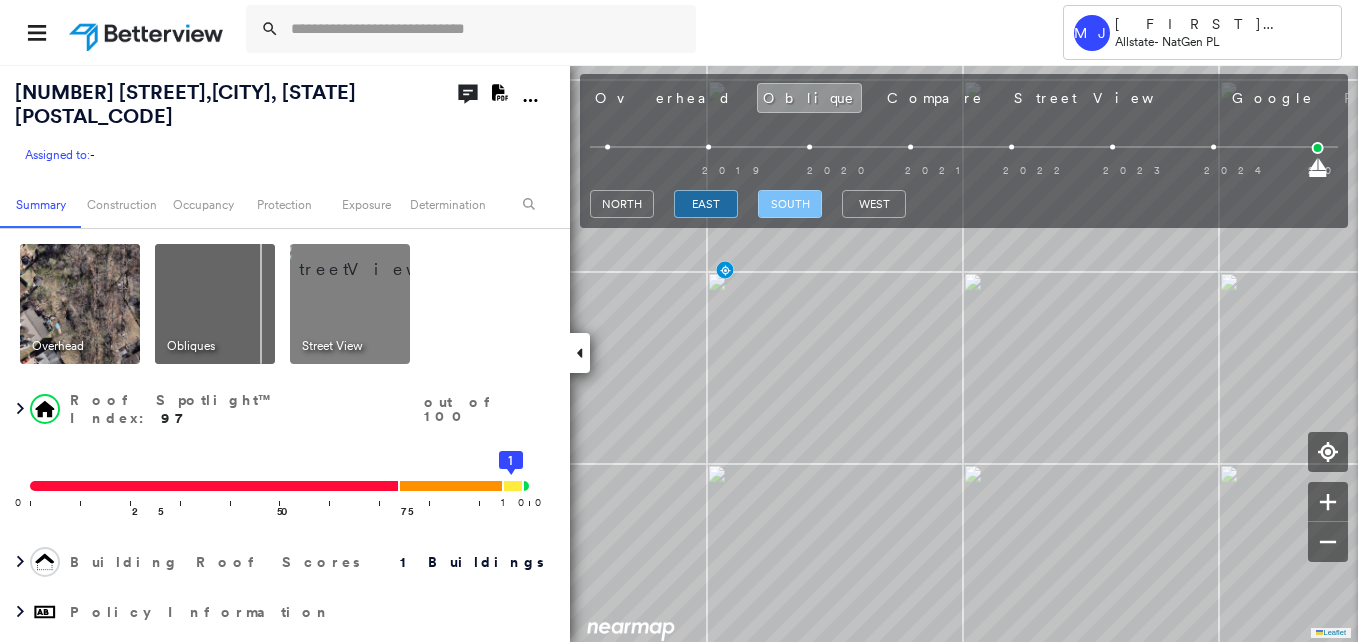 click on "south" at bounding box center (790, 204) 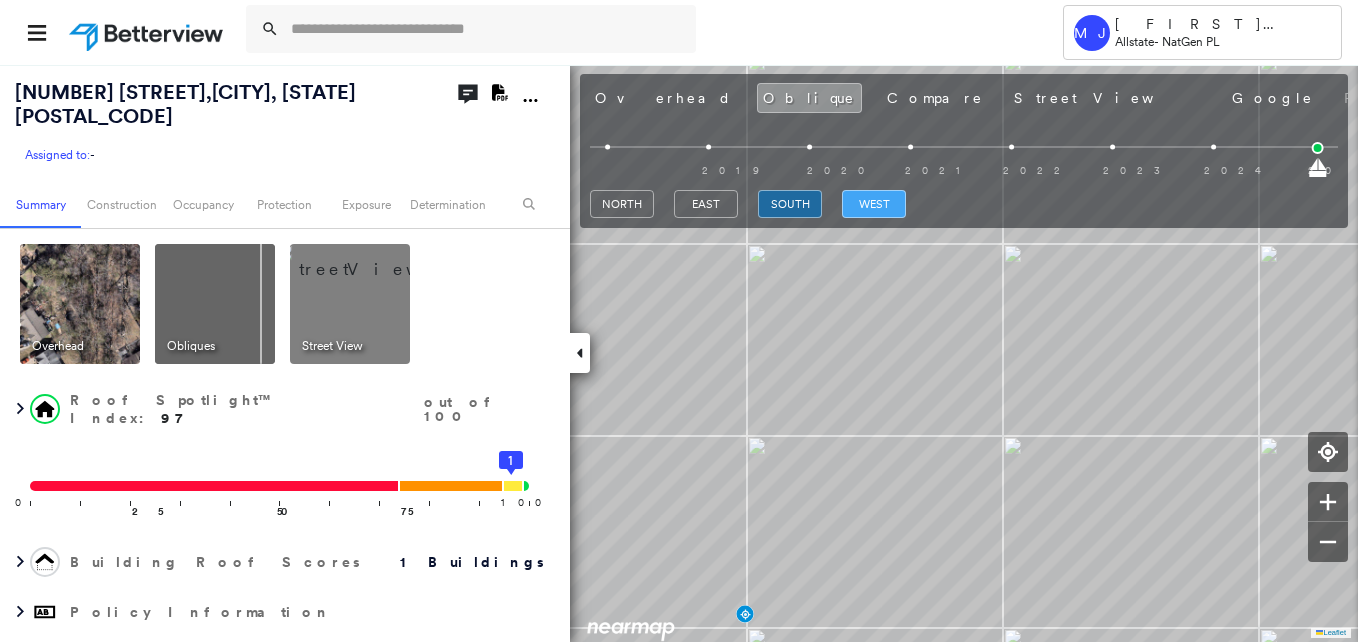 click on "west" at bounding box center (874, 204) 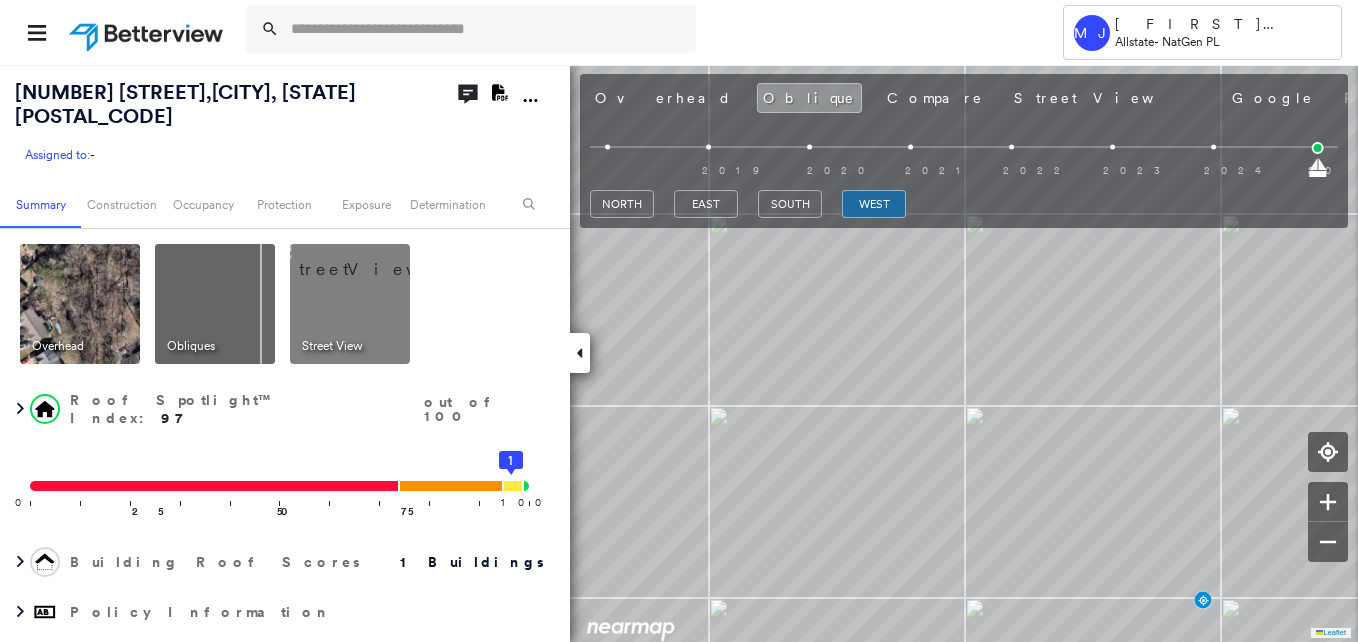 click at bounding box center (374, 259) 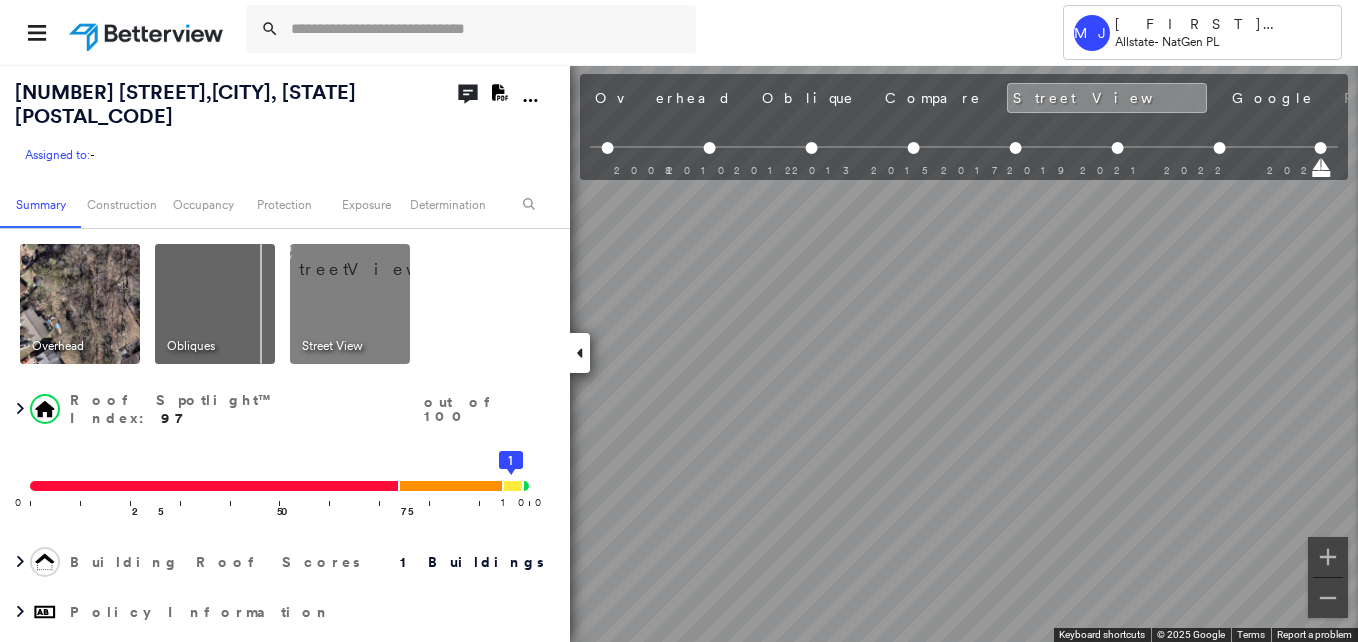 scroll, scrollTop: 0, scrollLeft: 576, axis: horizontal 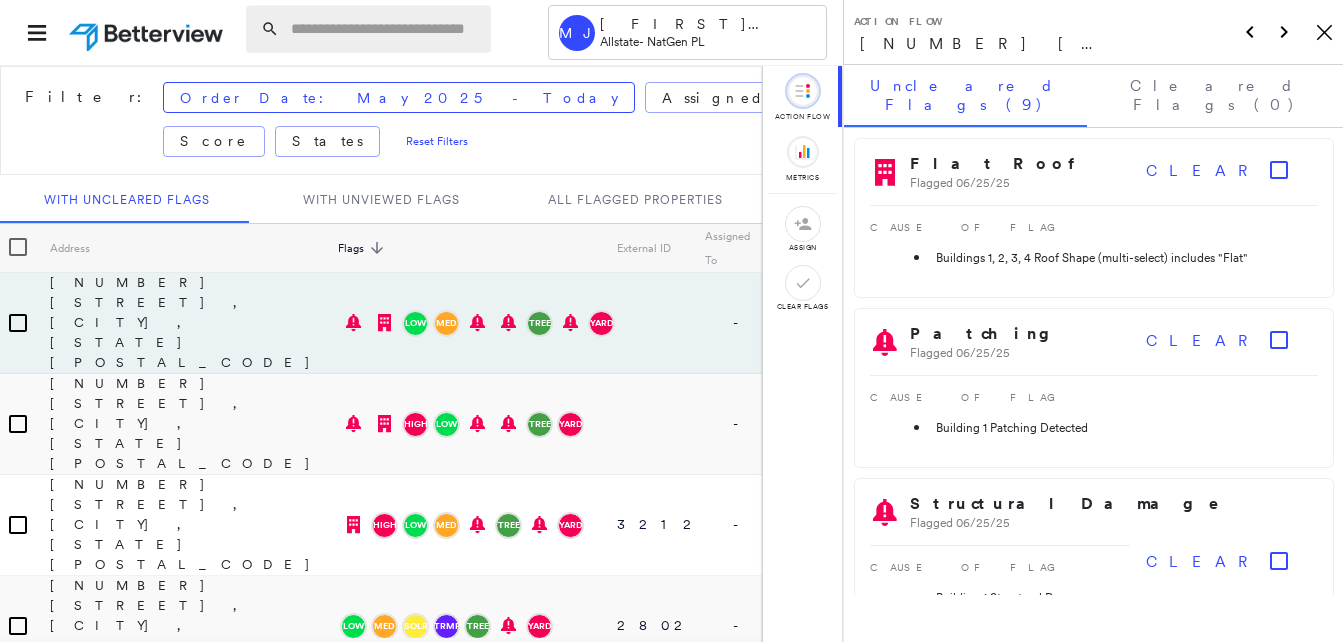 click at bounding box center [385, 29] 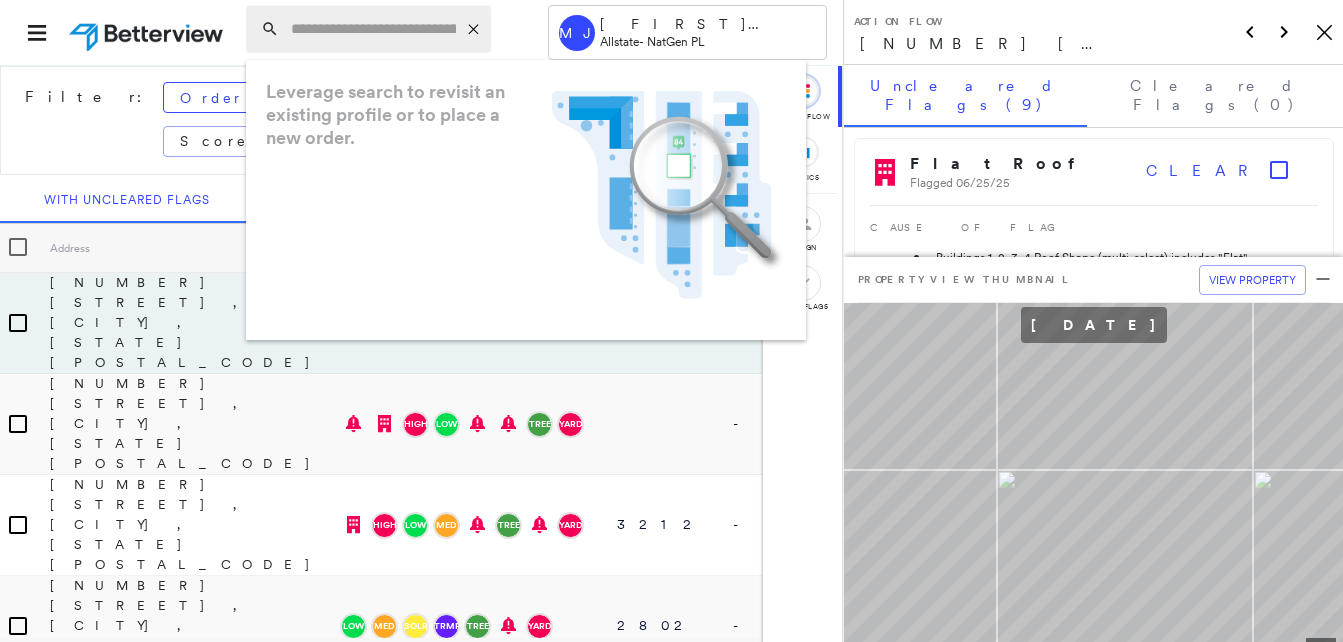 paste on "**********" 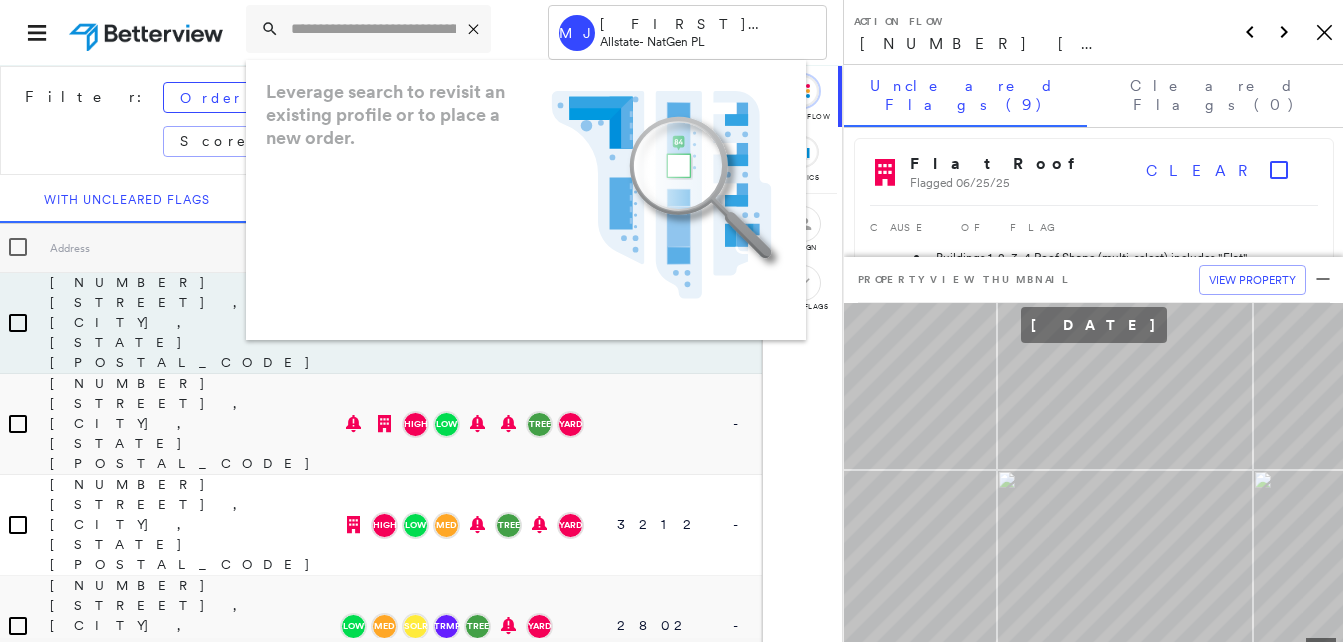 type on "**********" 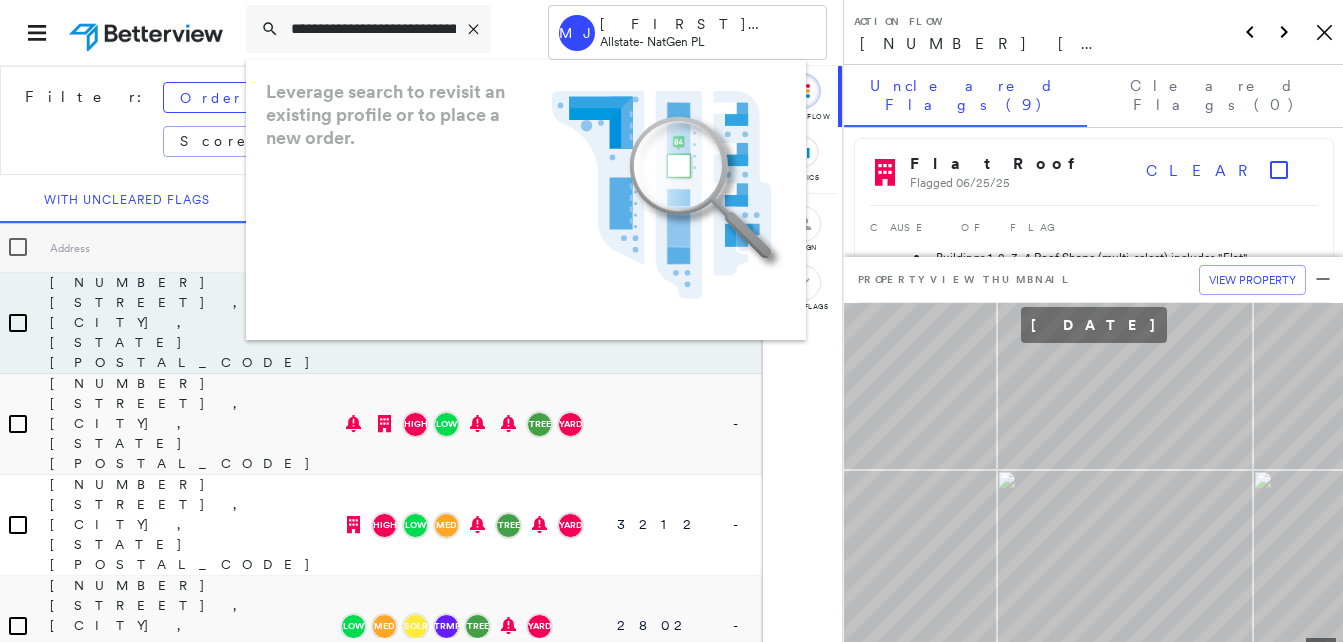 scroll, scrollTop: 0, scrollLeft: 0, axis: both 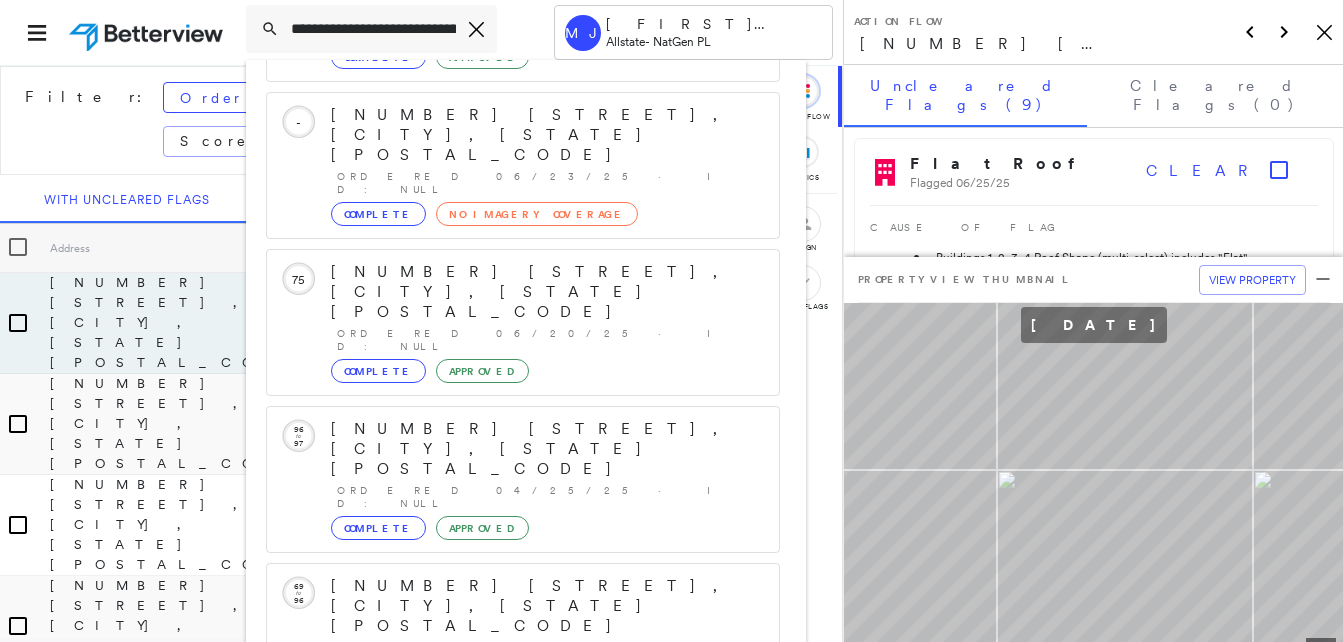 click on "[NUMBER] [STREET], [CITY], [STATE] [POSTAL_CODE]" at bounding box center [501, 898] 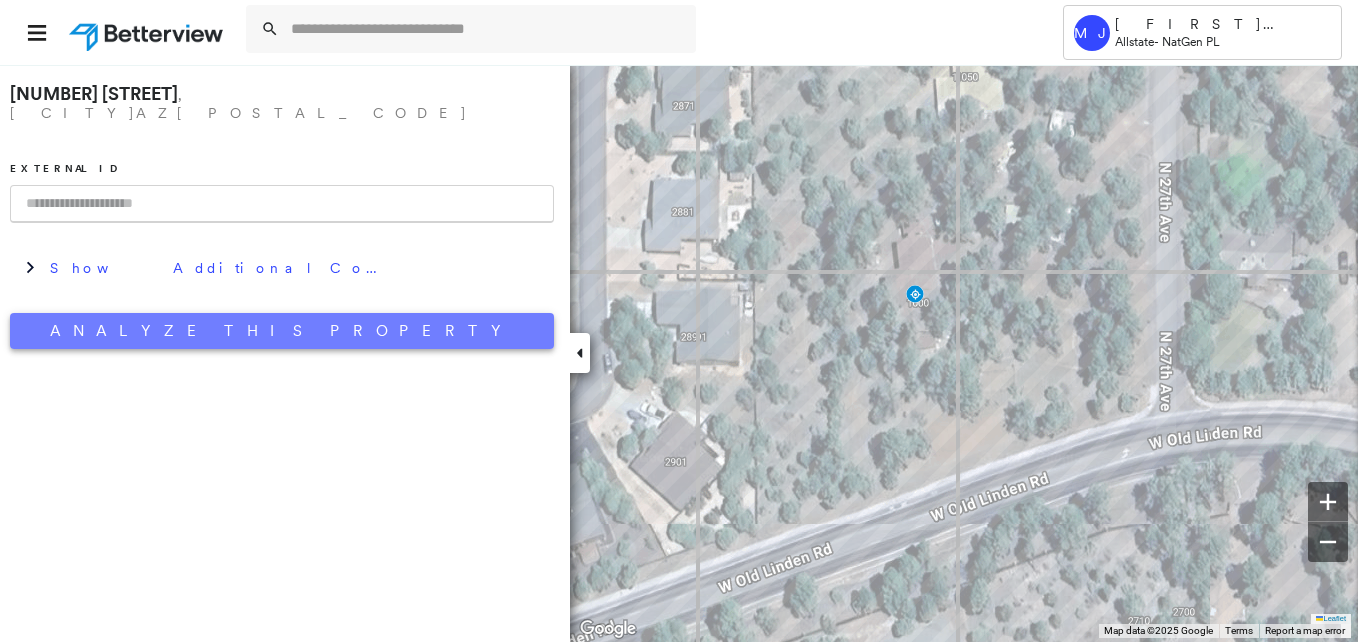 click on "Analyze This Property" at bounding box center [282, 331] 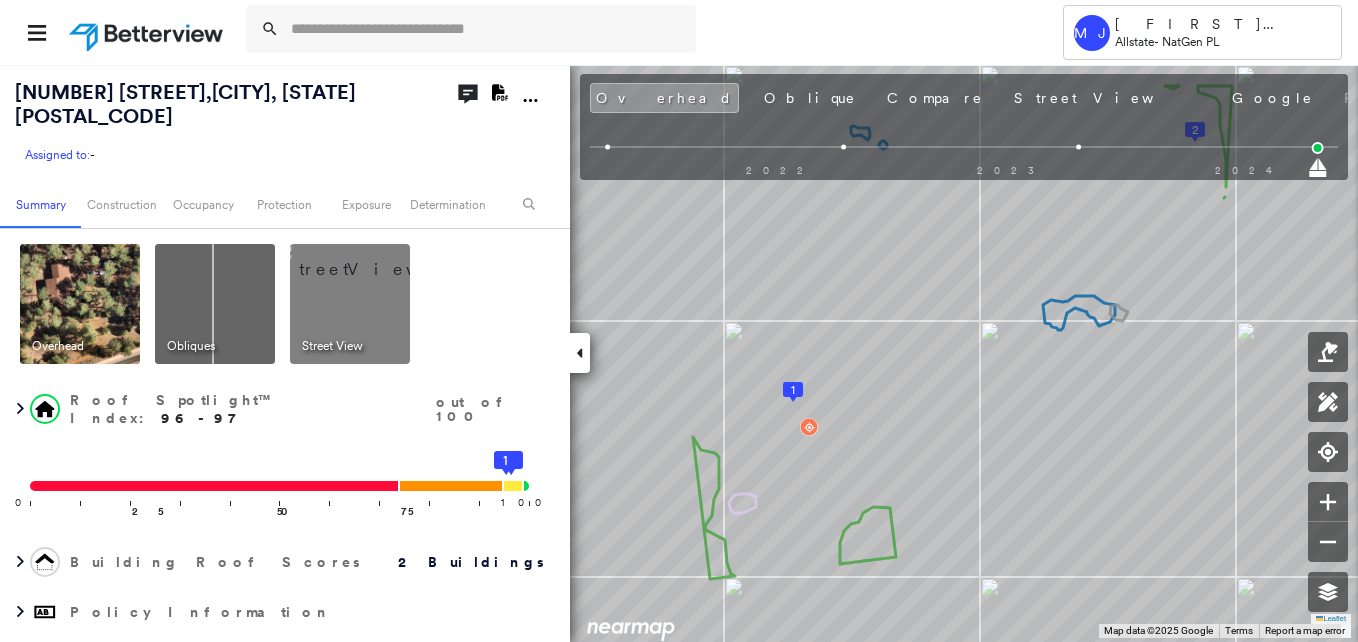 click at bounding box center (215, 304) 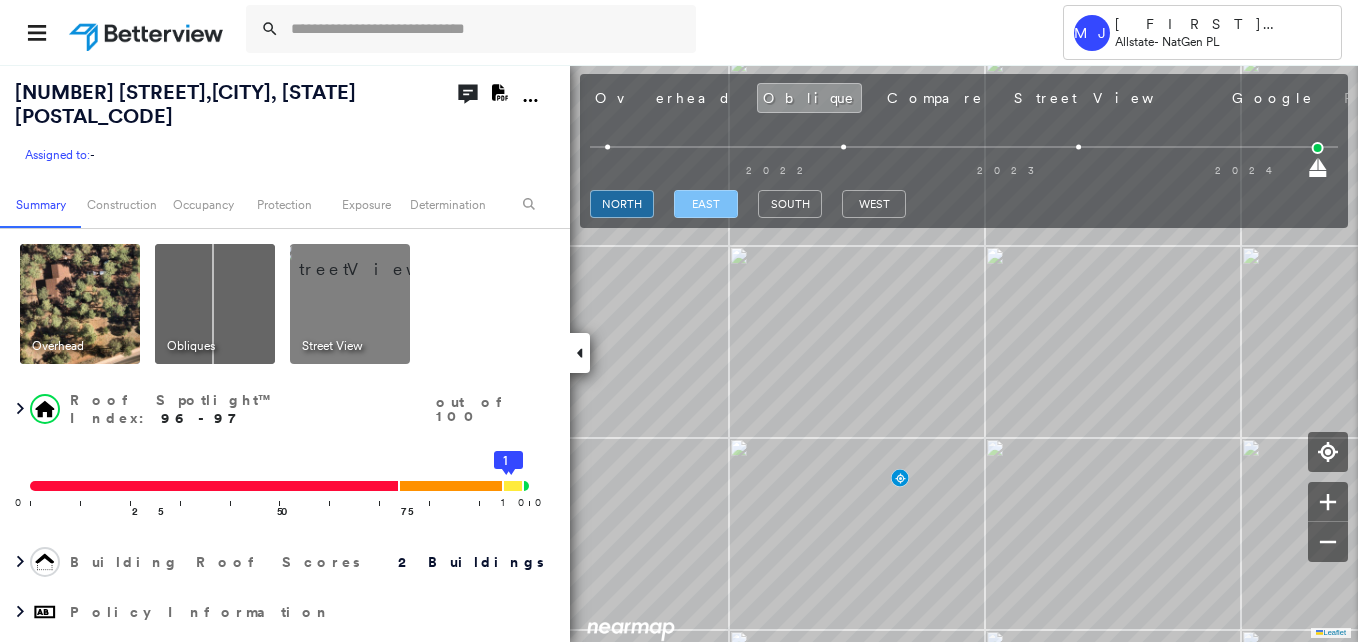 click on "east" at bounding box center [706, 204] 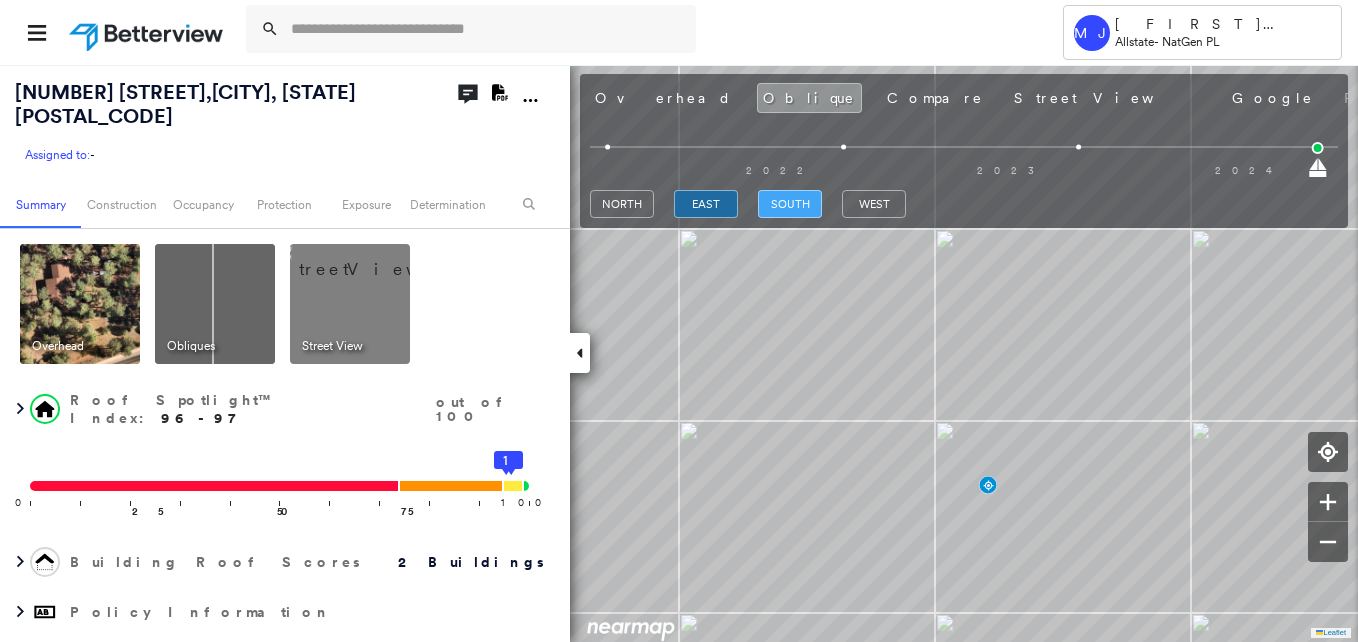 click on "south" at bounding box center [790, 204] 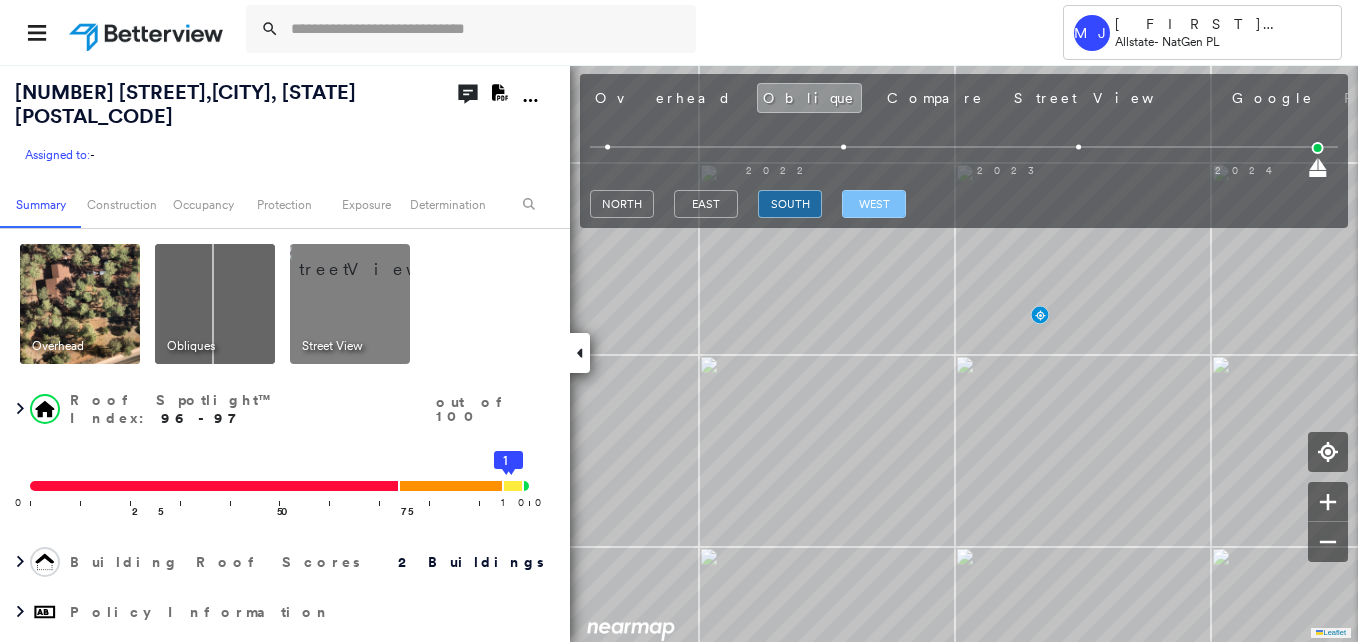 click on "west" at bounding box center [874, 204] 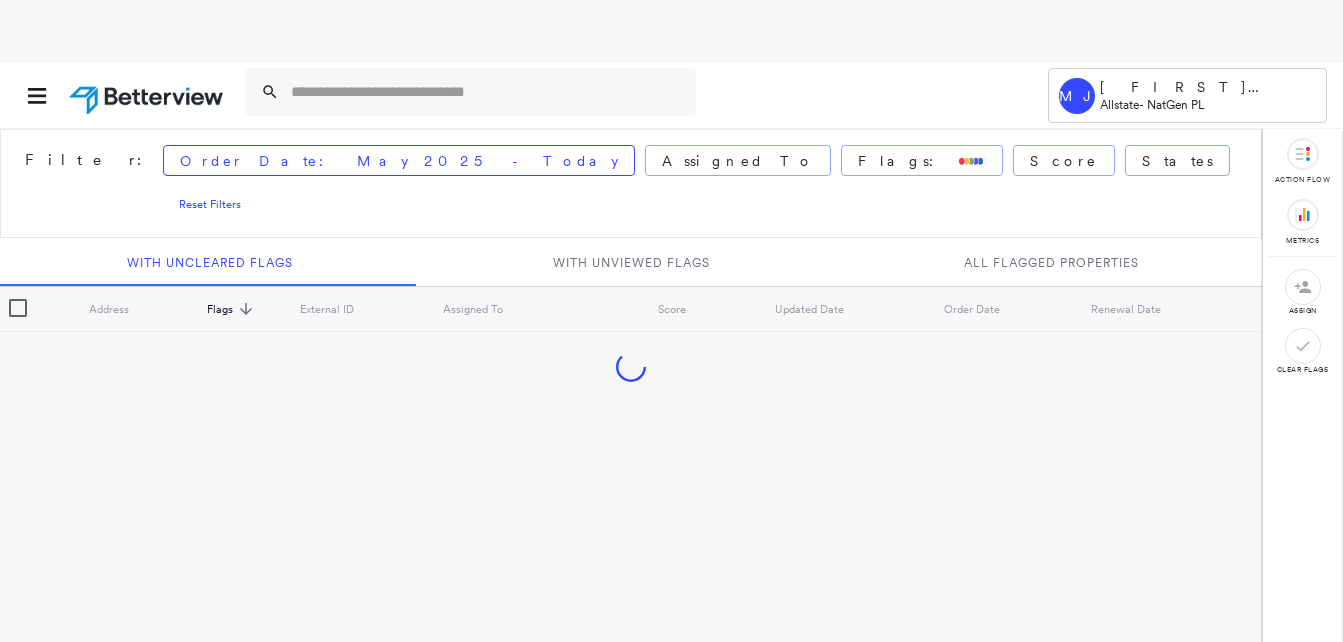 scroll, scrollTop: 0, scrollLeft: 0, axis: both 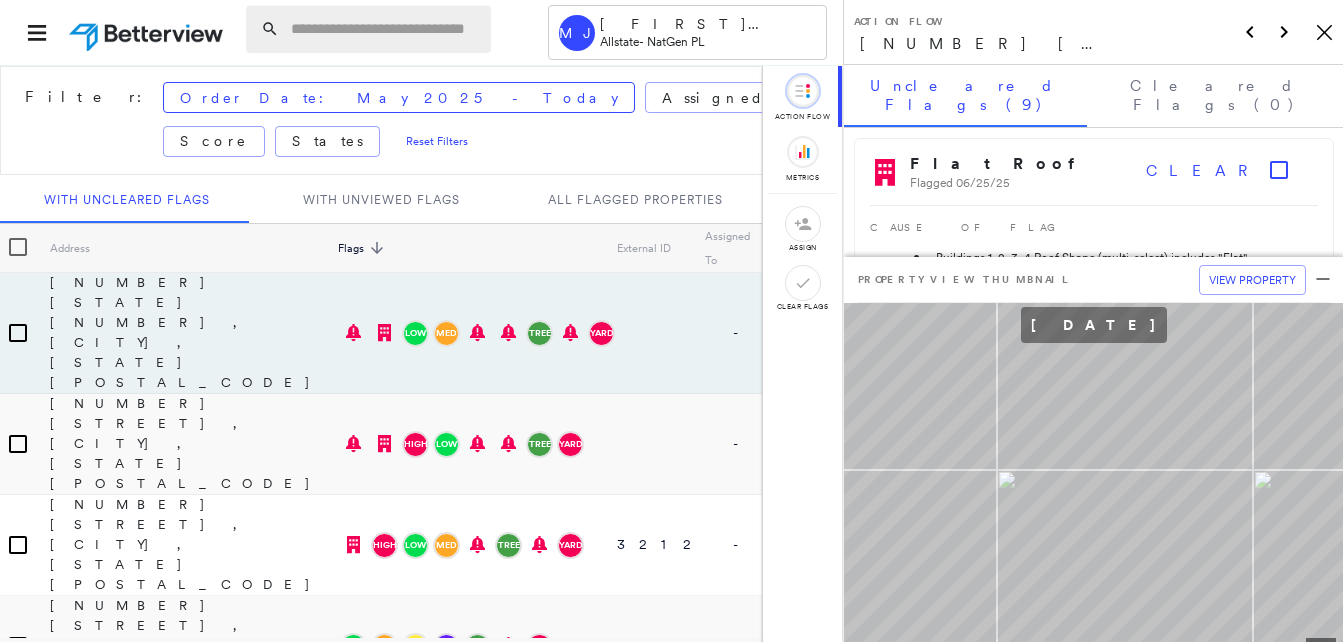 paste on "**********" 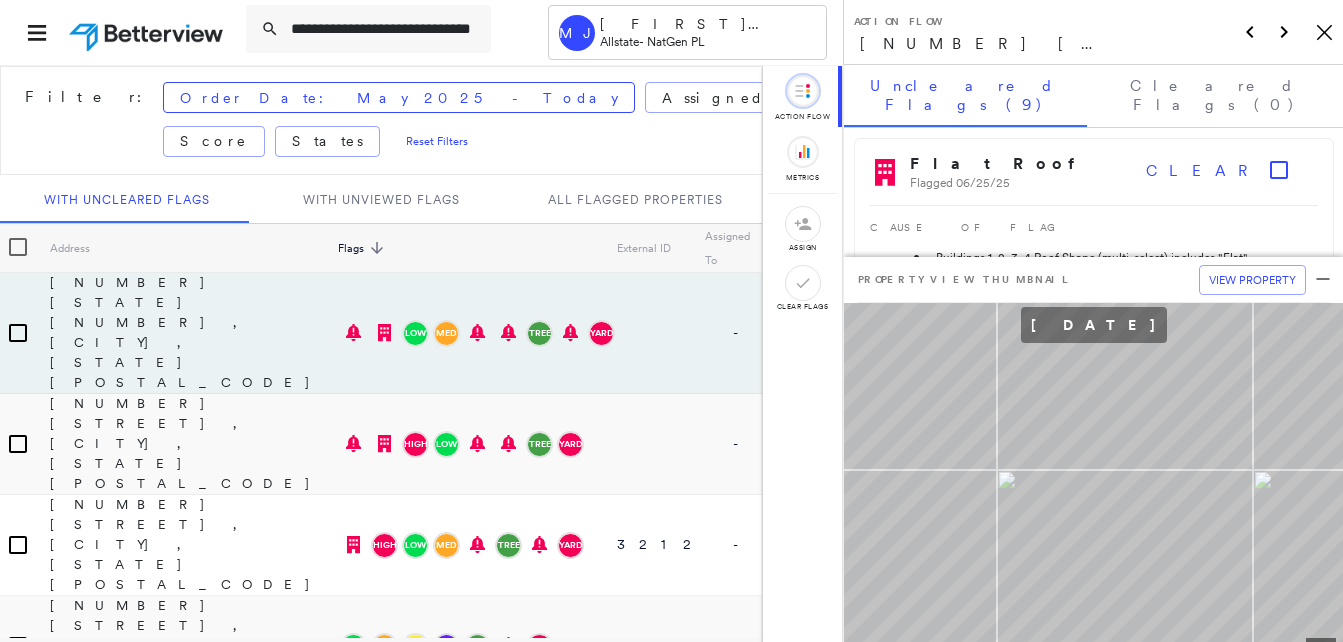 scroll, scrollTop: 0, scrollLeft: 31, axis: horizontal 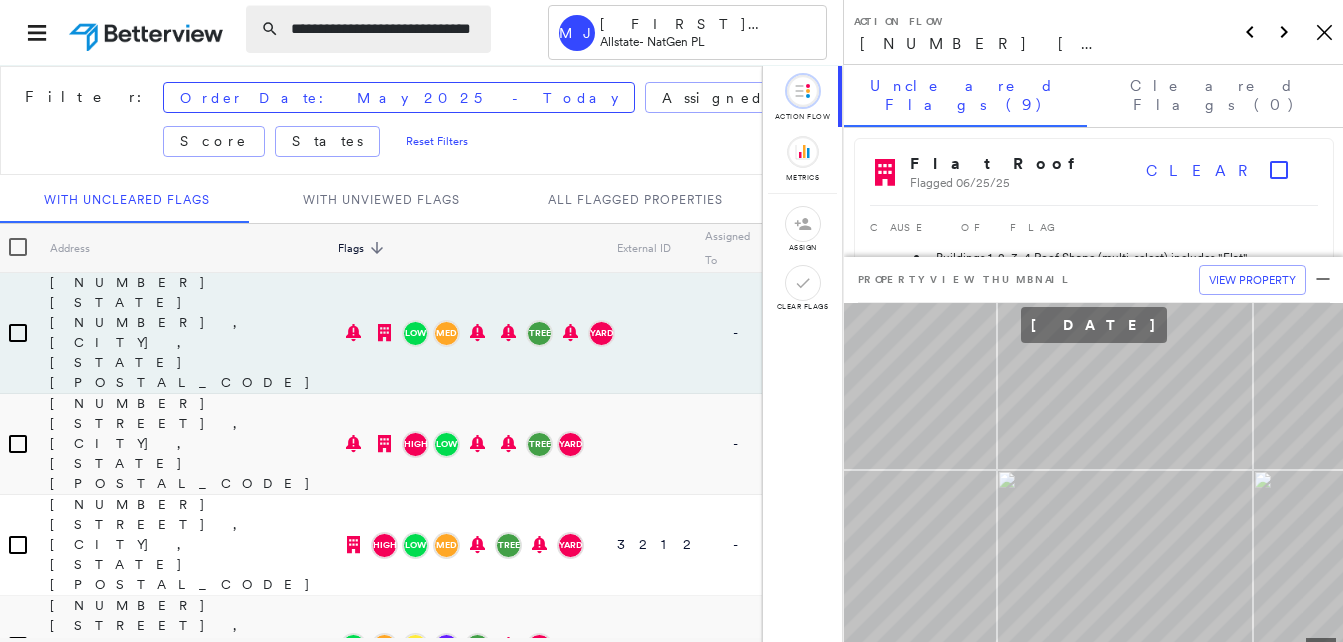 click on "**********" at bounding box center [385, 29] 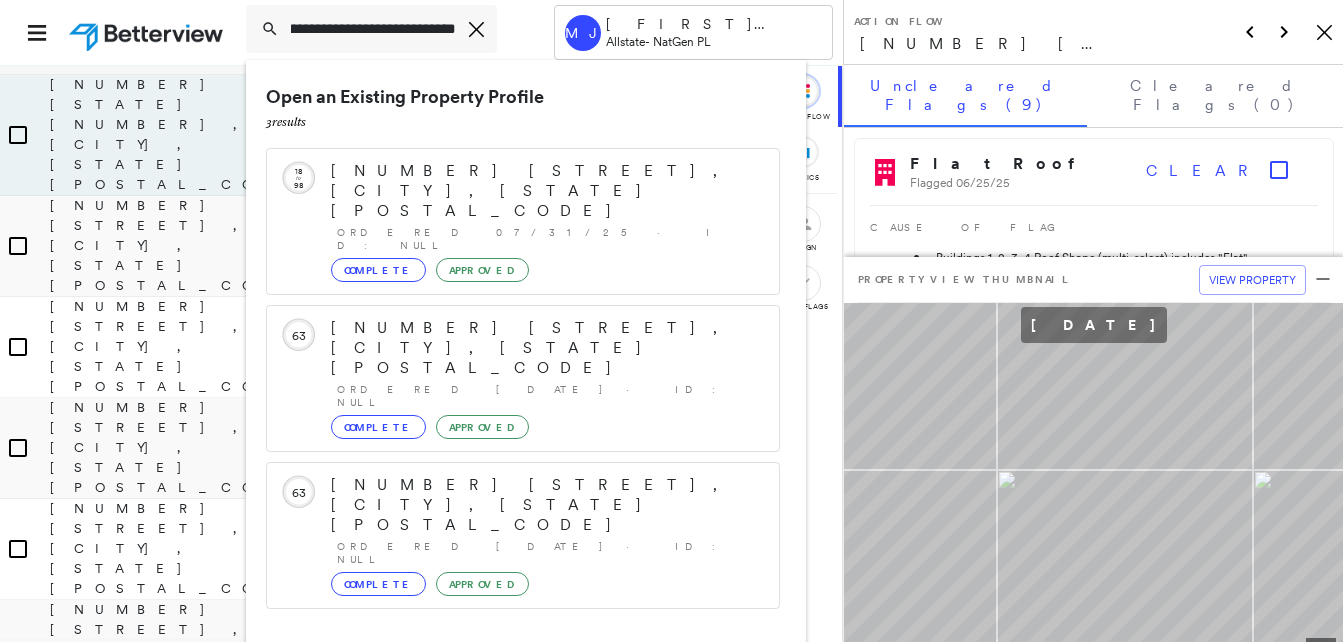 scroll, scrollTop: 200, scrollLeft: 0, axis: vertical 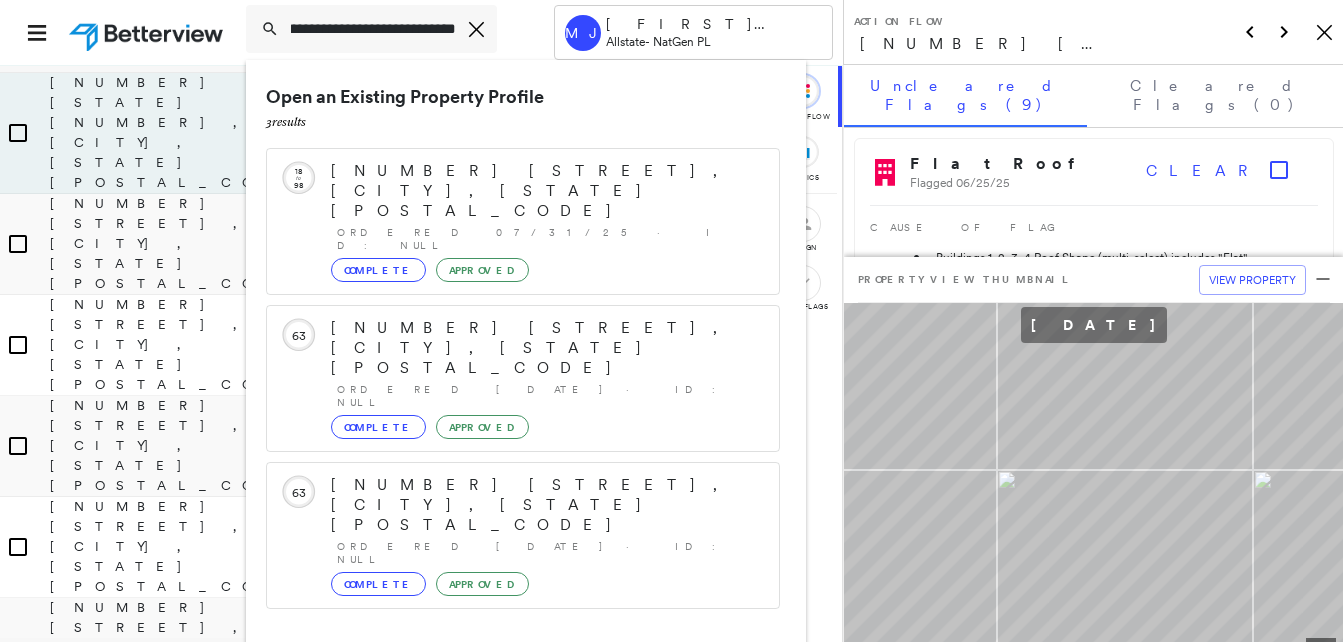 type on "**********" 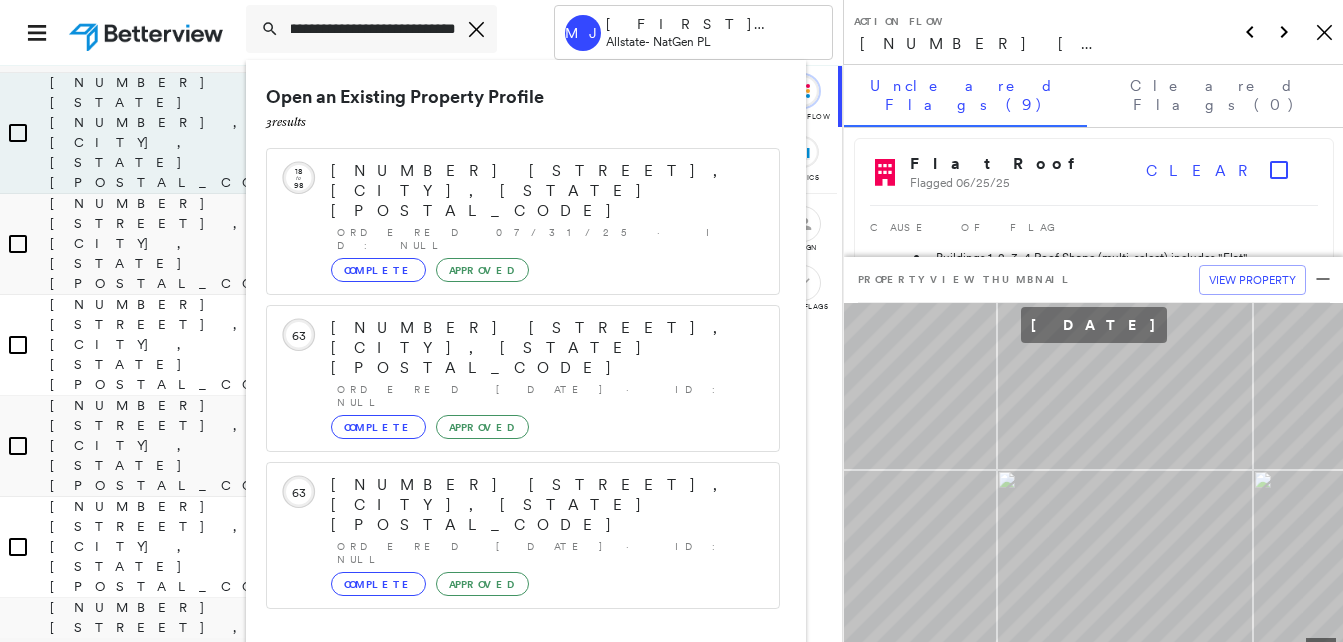 click on "2004 S 16th St, Ozark, MO 65721" at bounding box center [501, 745] 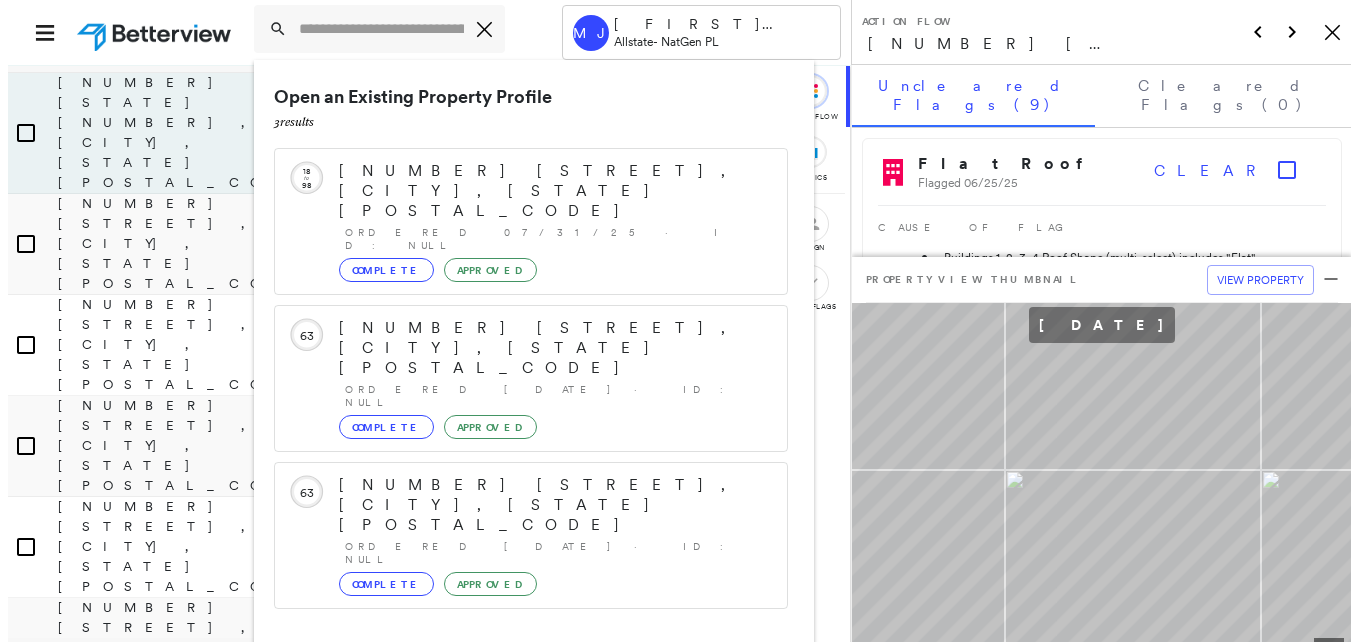 scroll, scrollTop: 0, scrollLeft: 0, axis: both 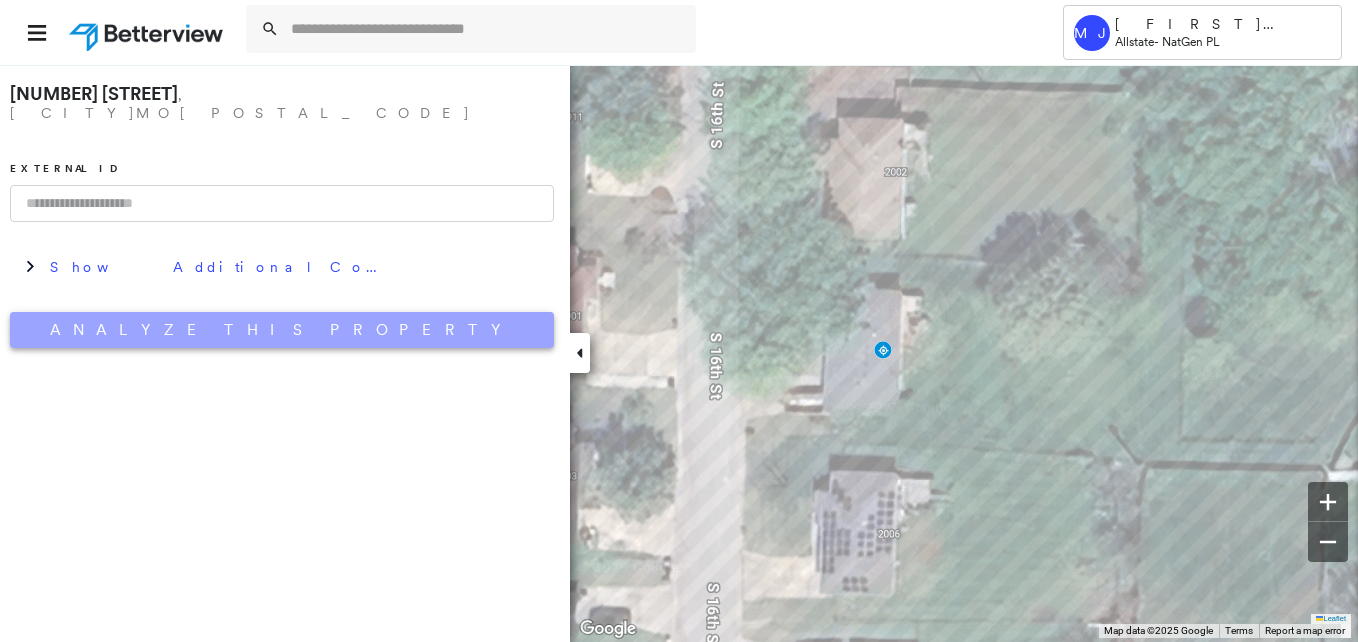 click on "Analyze This Property" at bounding box center [282, 330] 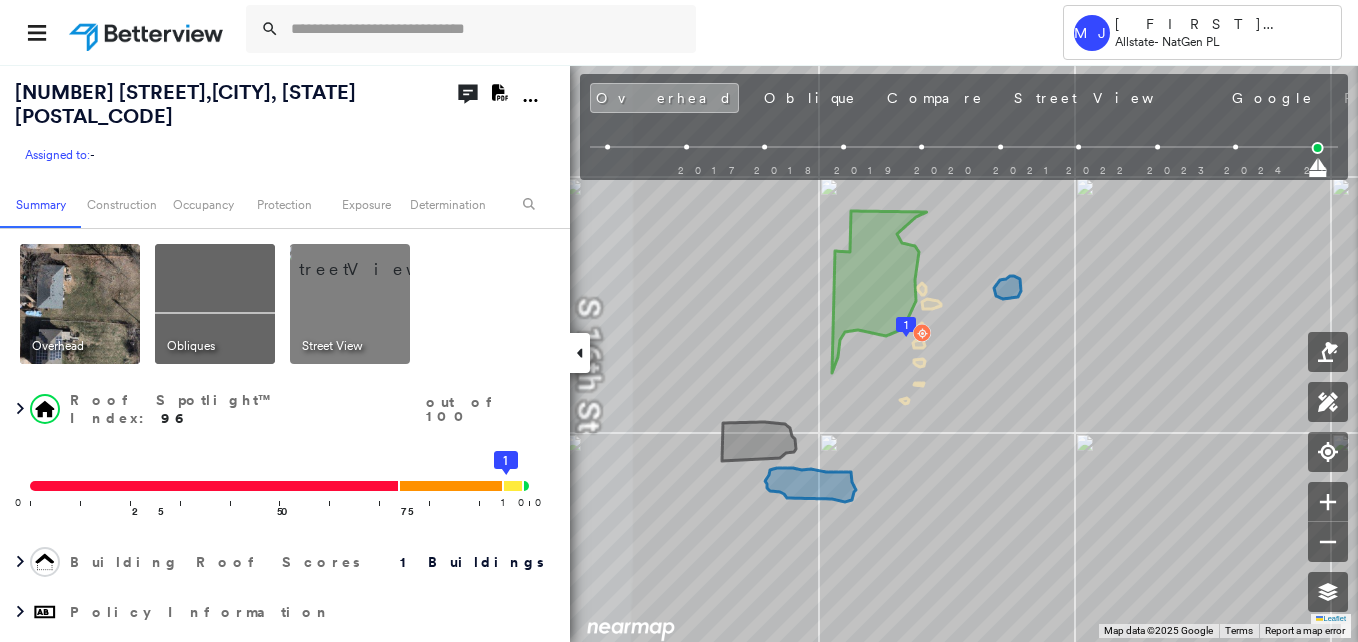 click at bounding box center [215, 304] 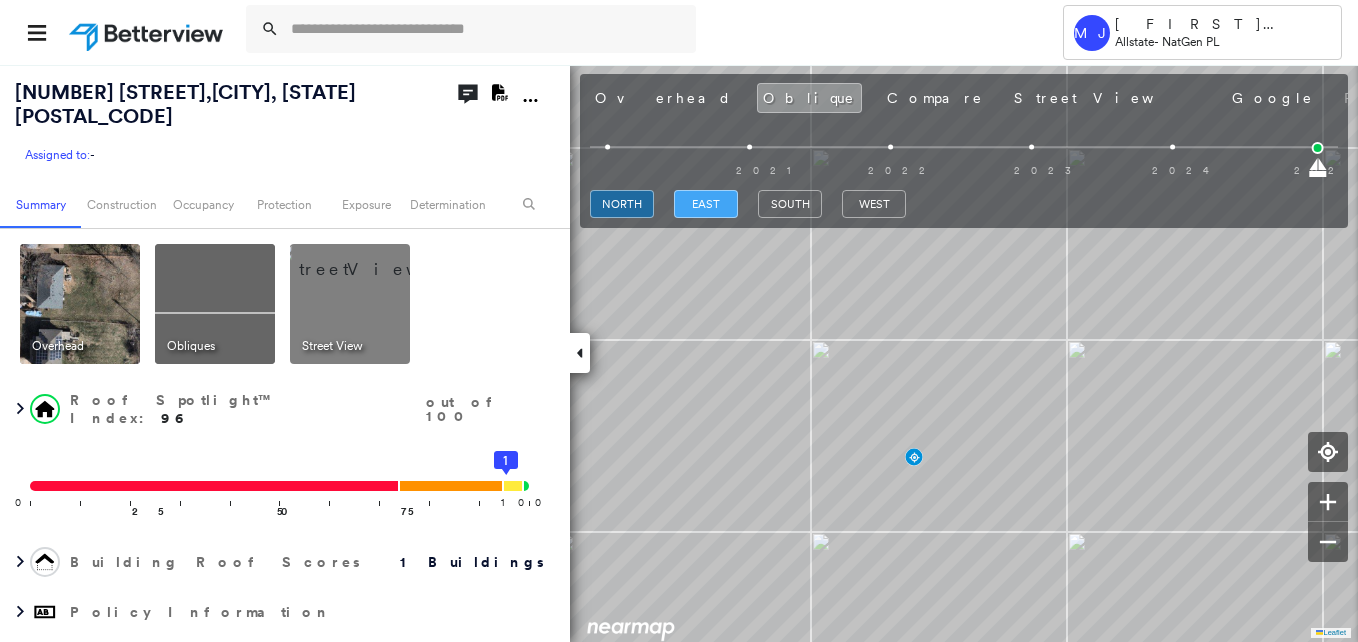 click on "east" at bounding box center (706, 204) 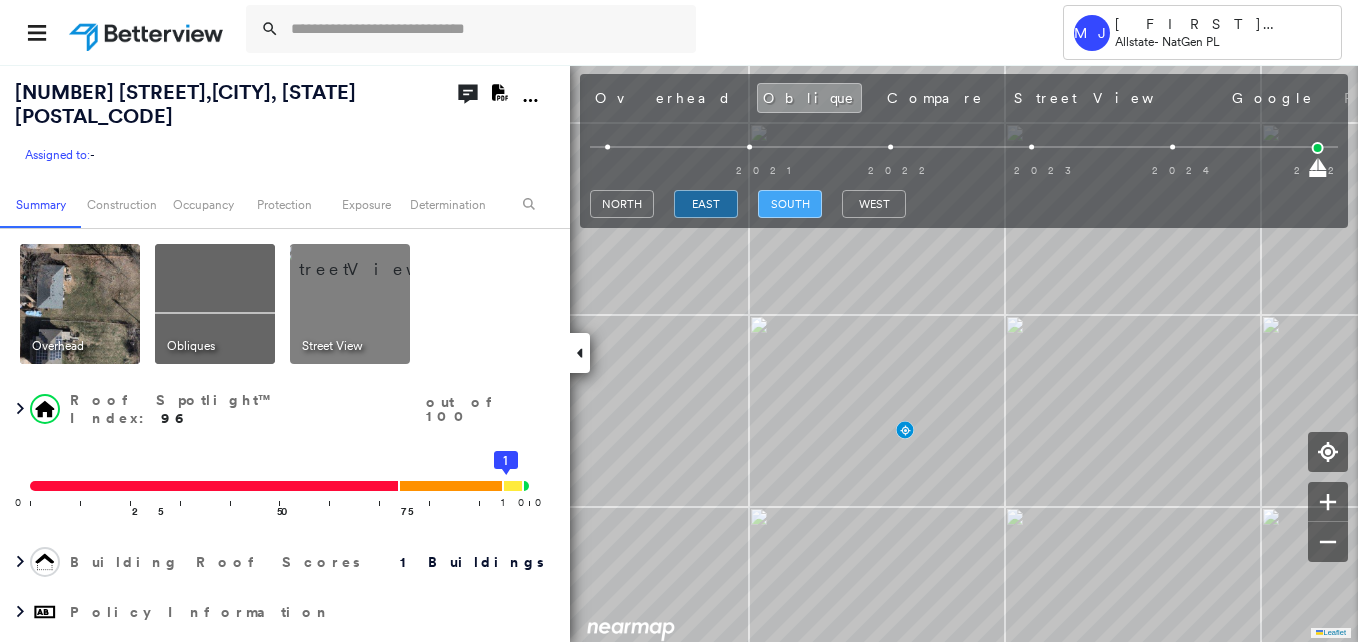 click on "south" at bounding box center (790, 204) 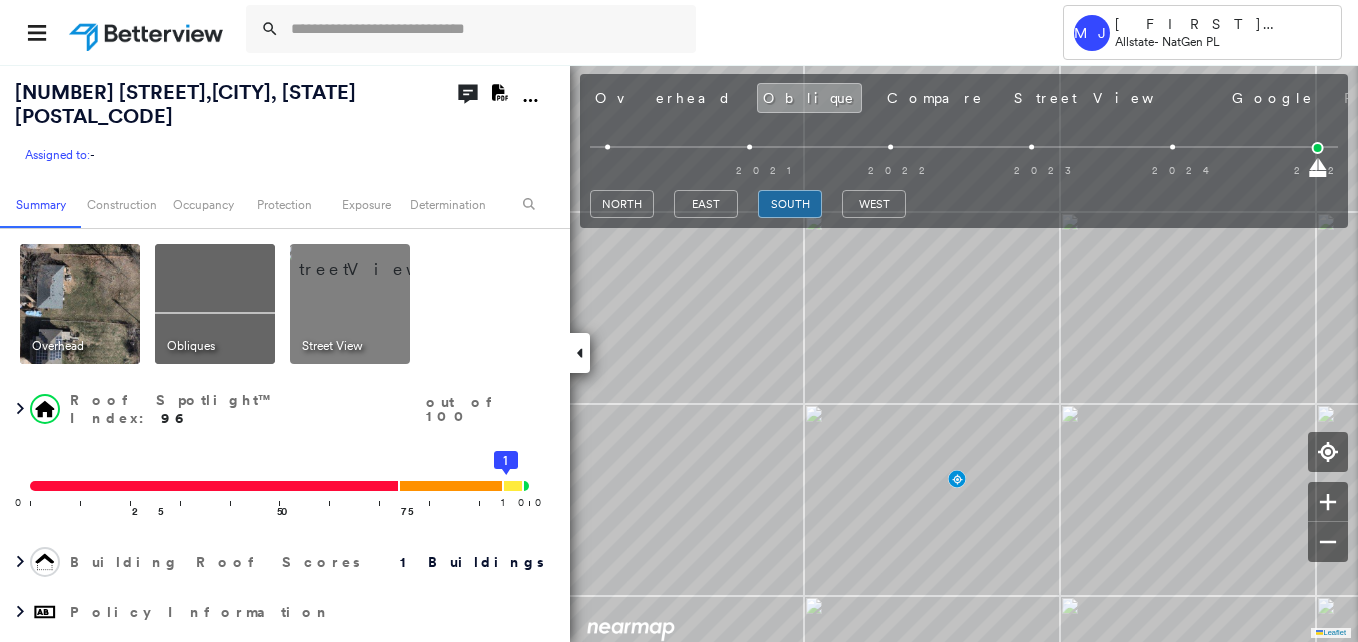 click at bounding box center [374, 259] 